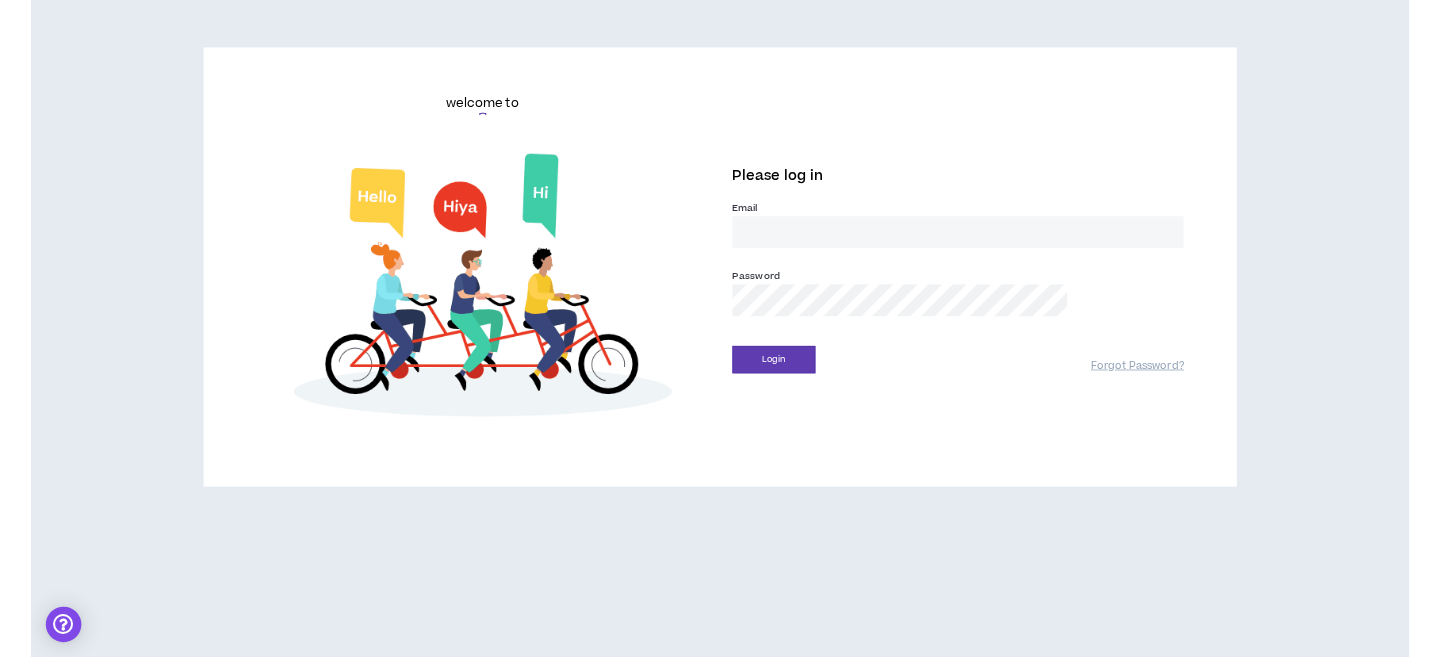 scroll, scrollTop: 0, scrollLeft: 0, axis: both 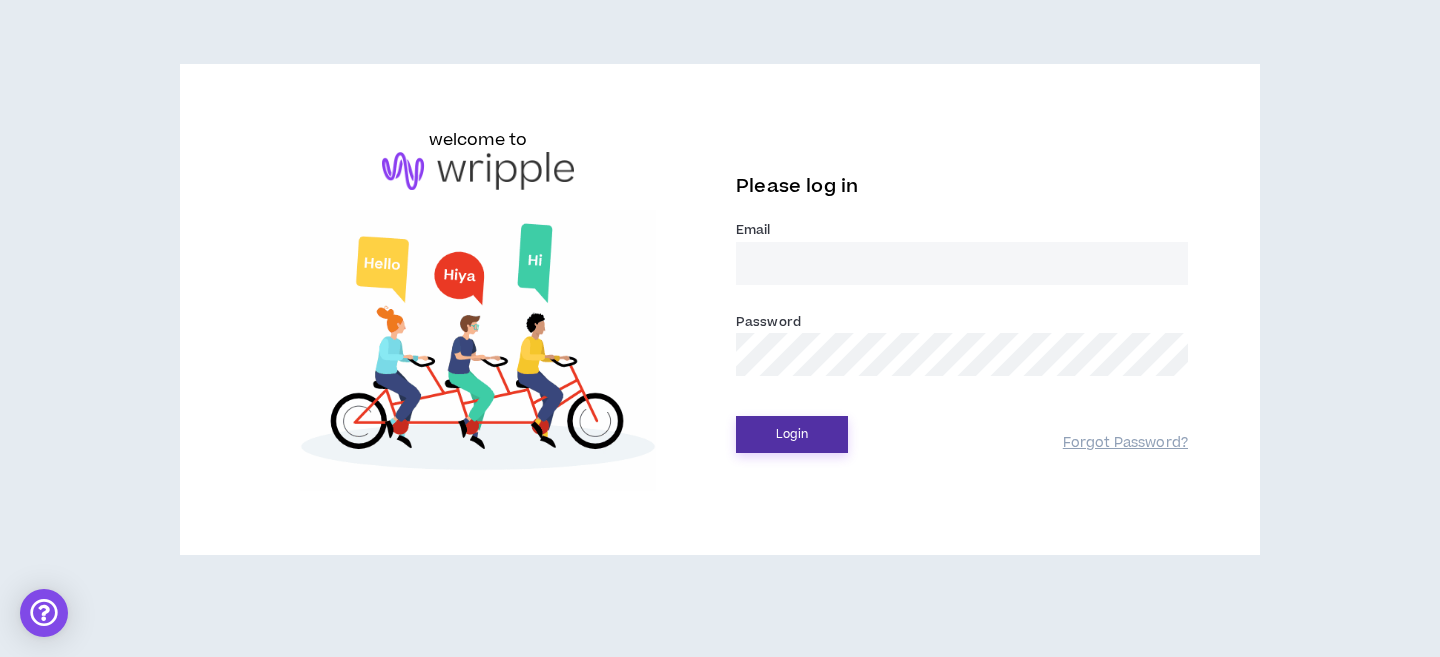 type on "[USERNAME]@example.com" 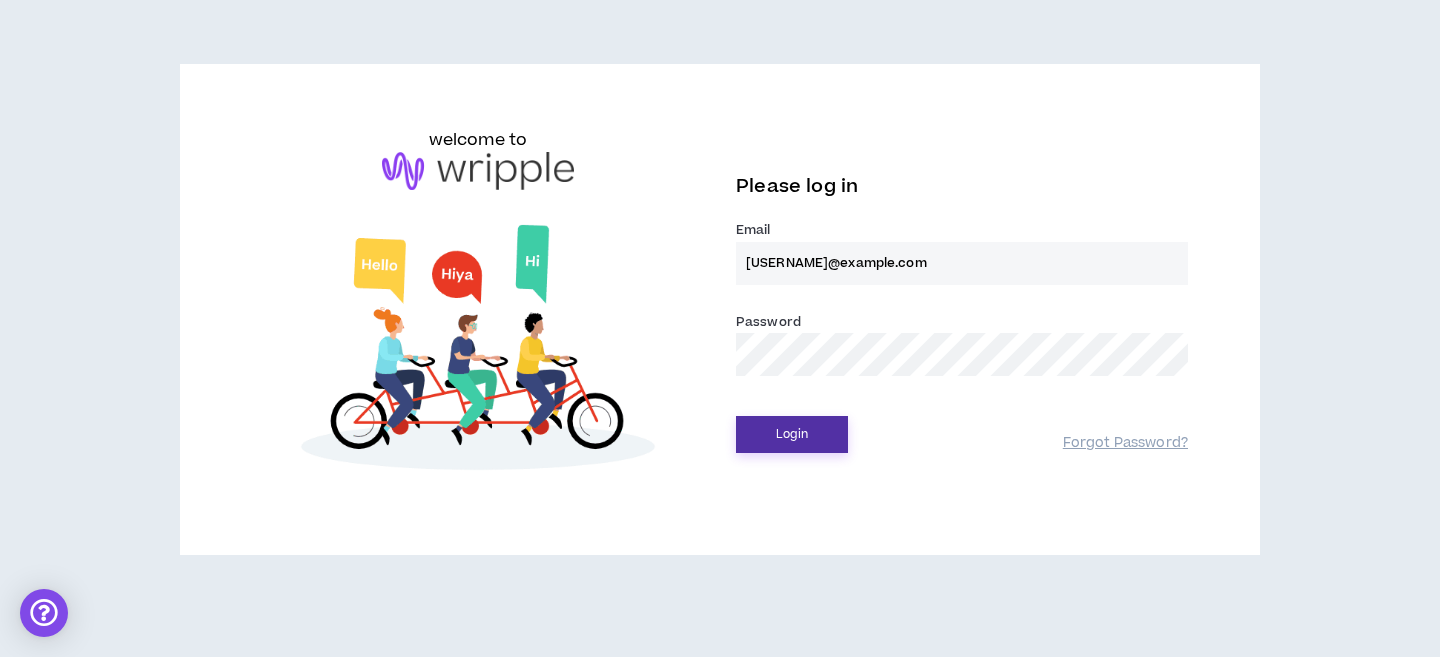 click on "Login" at bounding box center (792, 434) 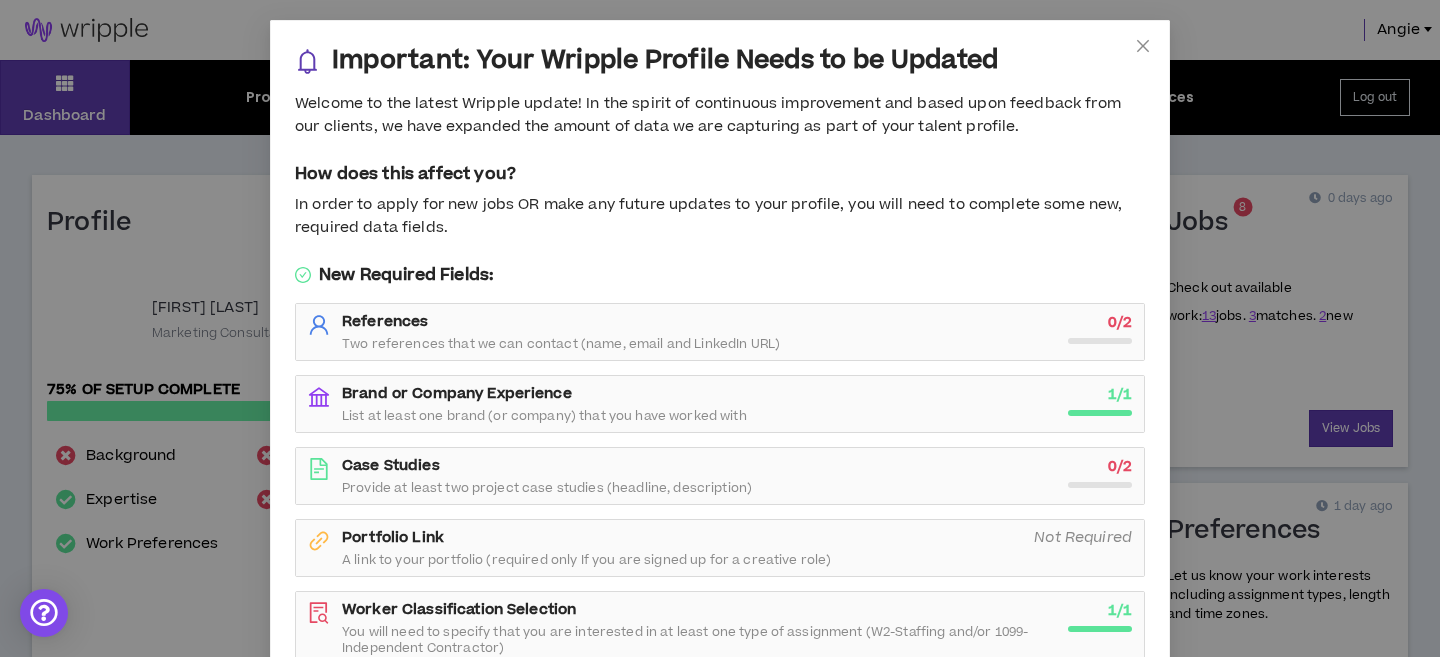 click on "Important: Your Wripple Profile Needs to be Updated Welcome to the latest Wripple update! In the spirit of continuous improvement and based upon feedback from our clients, we have expanded the amount of data we are capturing as part of your talent profile. How does this affect you? In order to apply for new jobs OR make any future updates to your profile, you will need to complete some new, required data fields. New Required Fields: References Two references that we can contact (name, email and LinkedIn URL) 0 / 2 Brand or Company Experience List at least one brand (or company) that you have worked with 1 / 1 Case Studies Provide at least two project case studies (headline, description) 0 / 2 Portfolio Link A link to your portfolio (required only If you are signed up for a creative role) Not Required Worker Classification Selection You will need to specify that you are interested in at least one type of assignment (W2-Staffing and/or 1099-Independent Contractor) 1 / 1 Continue to Profile" at bounding box center (720, 328) 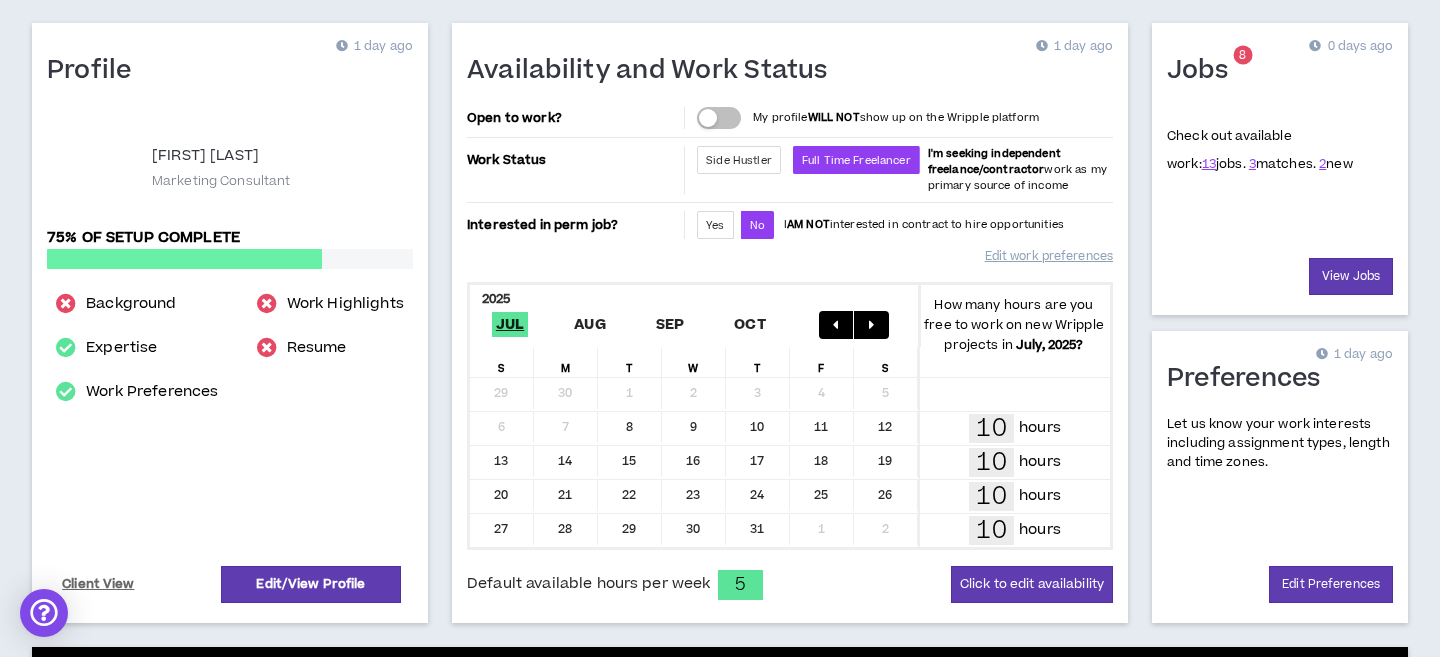 scroll, scrollTop: 153, scrollLeft: 0, axis: vertical 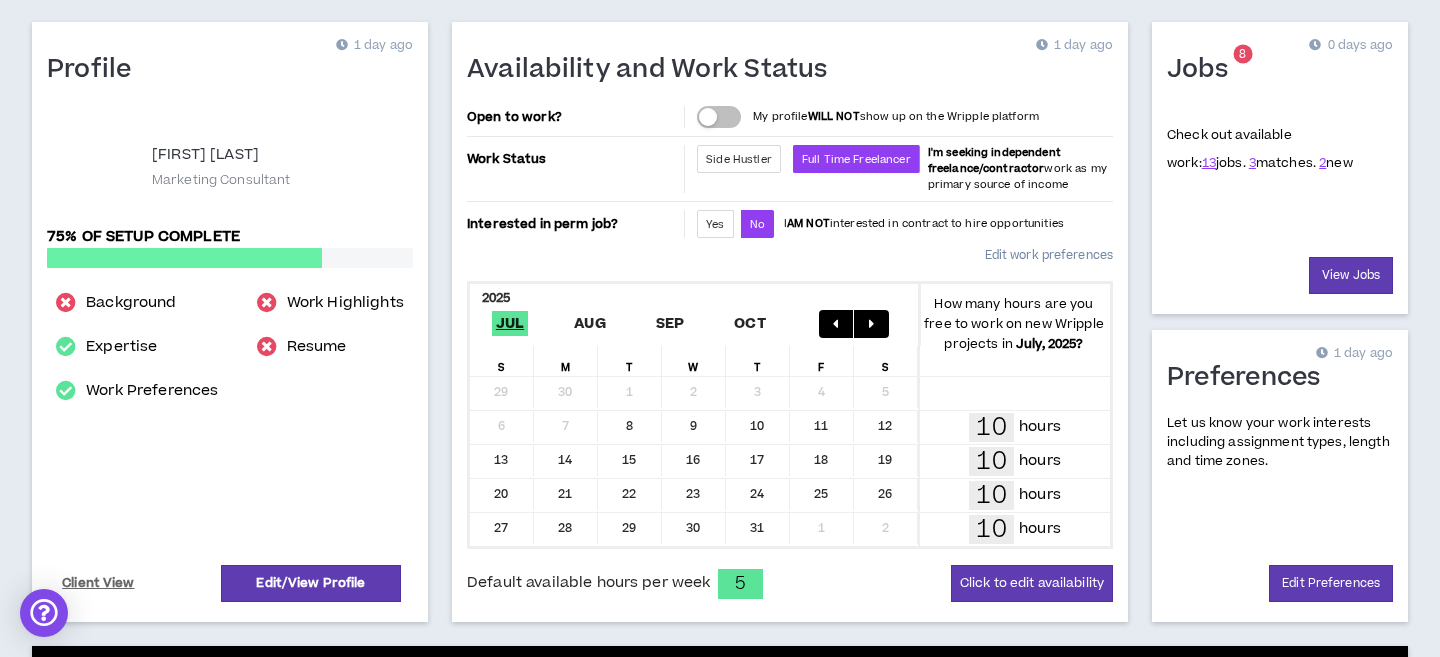 click on "Edit work preferences" at bounding box center [1049, 255] 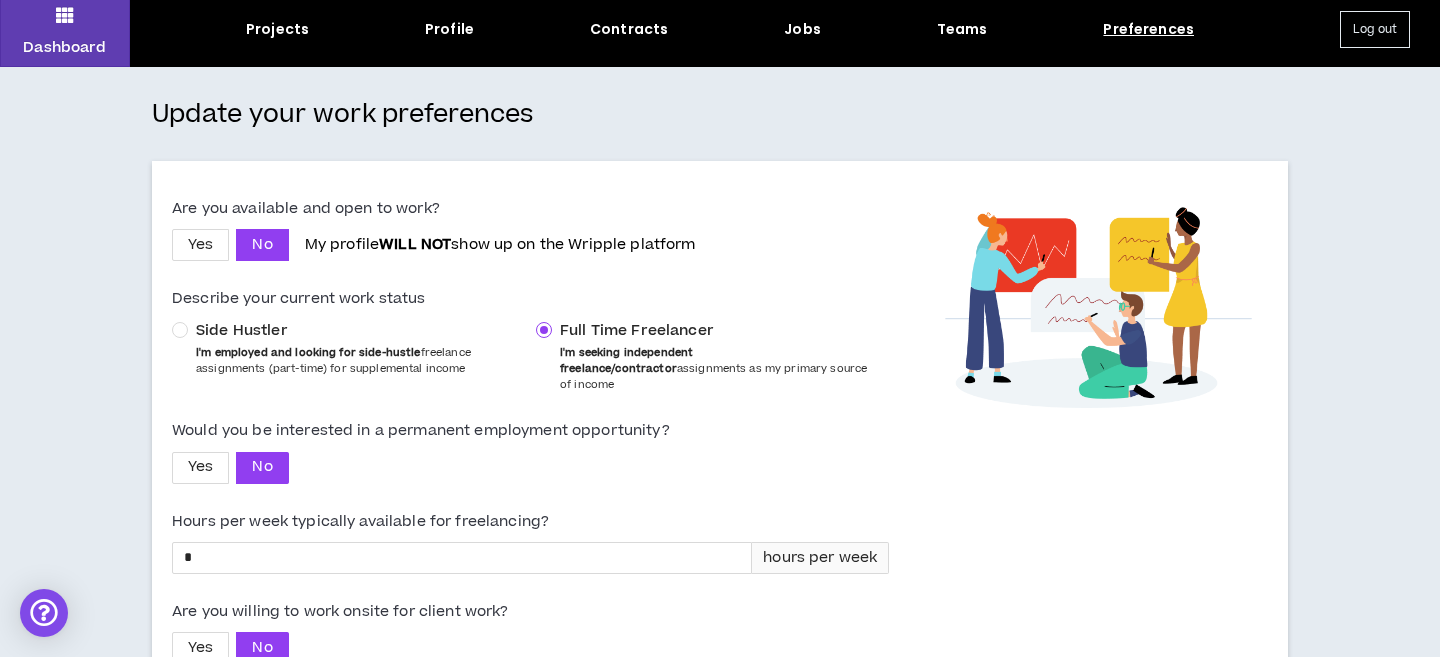 scroll, scrollTop: 74, scrollLeft: 0, axis: vertical 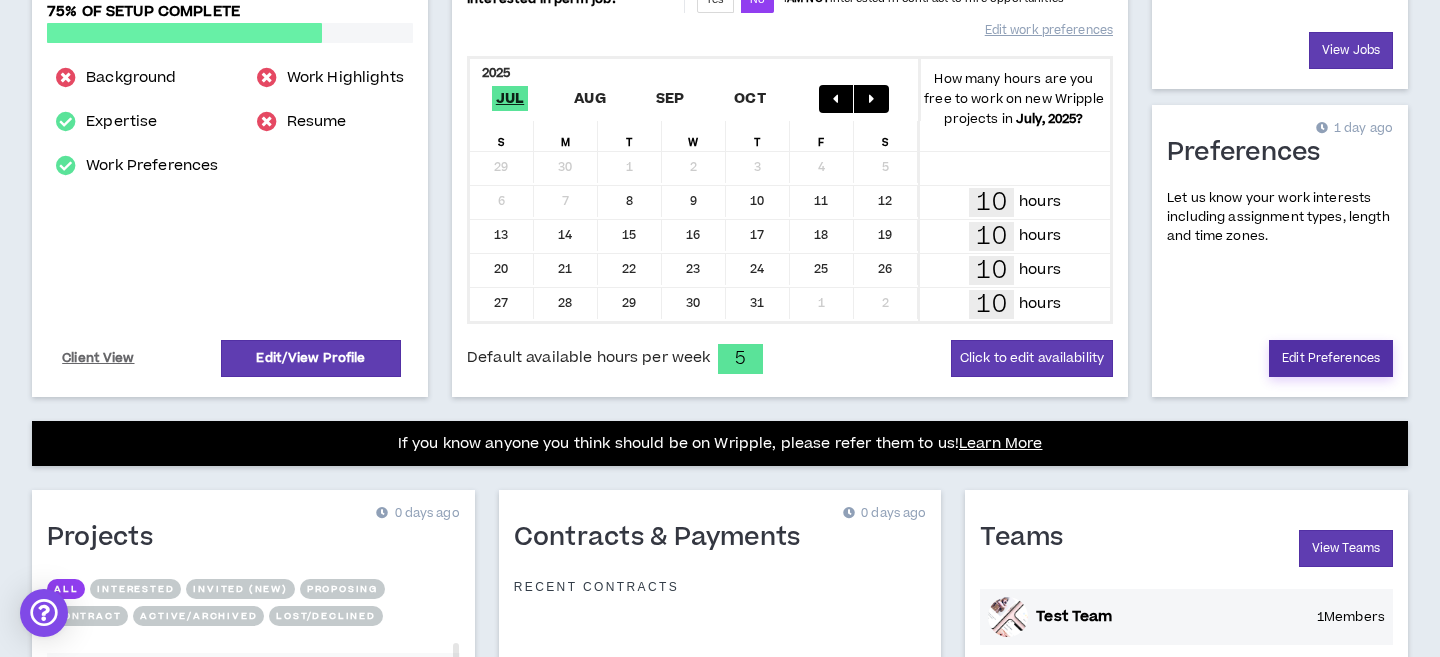 click on "Edit Preferences" at bounding box center [1331, 358] 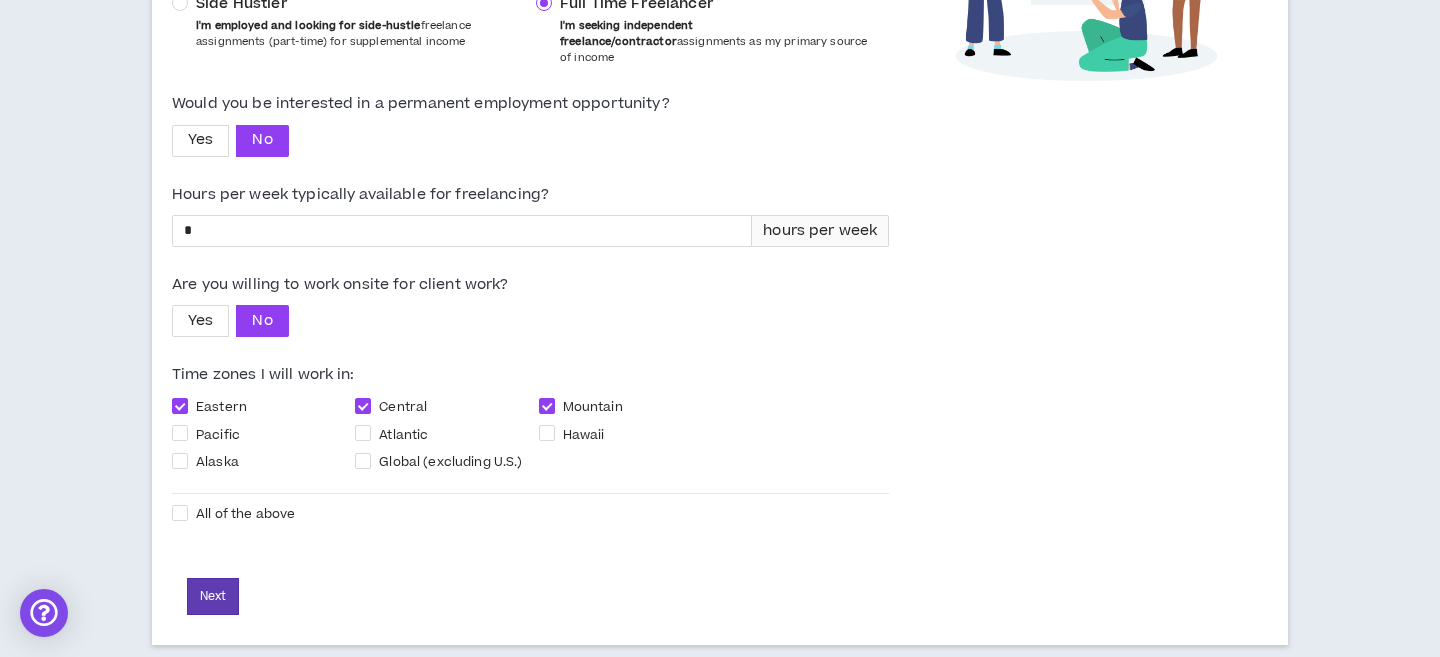 scroll, scrollTop: 396, scrollLeft: 0, axis: vertical 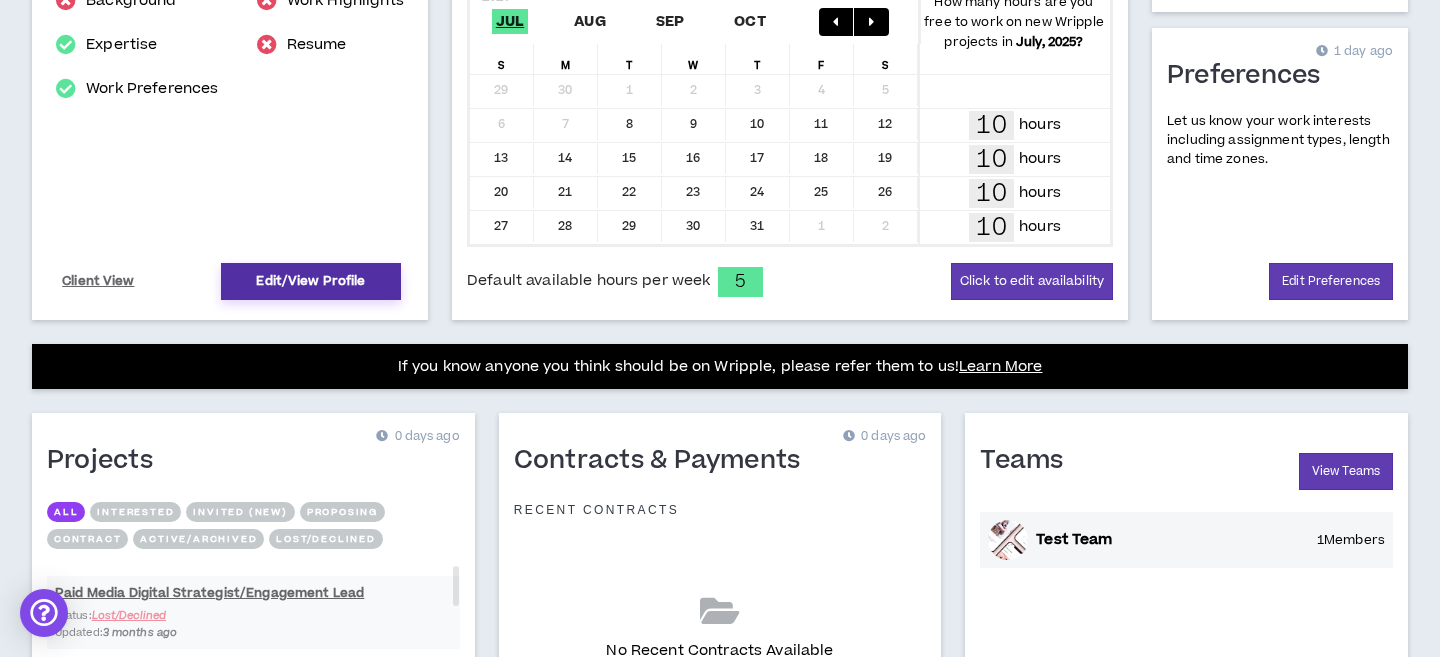 click on "Edit/View Profile" at bounding box center [311, 281] 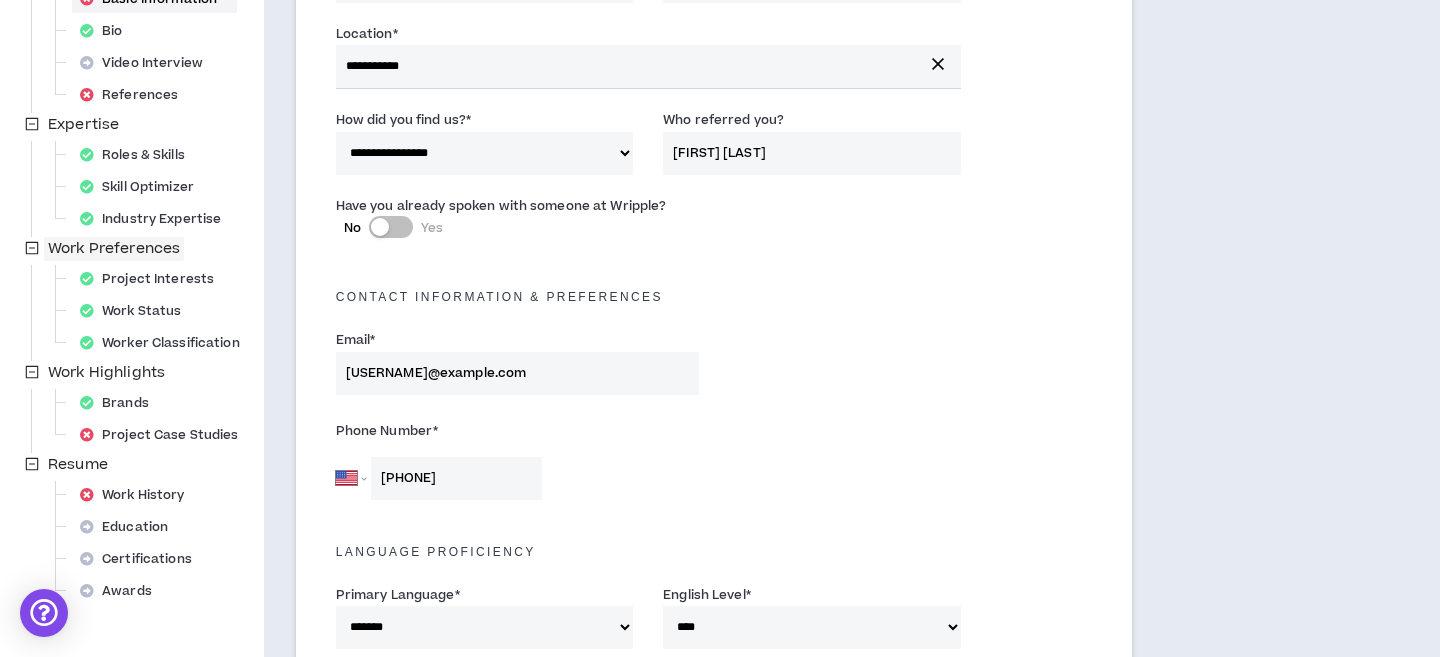 scroll, scrollTop: 298, scrollLeft: 0, axis: vertical 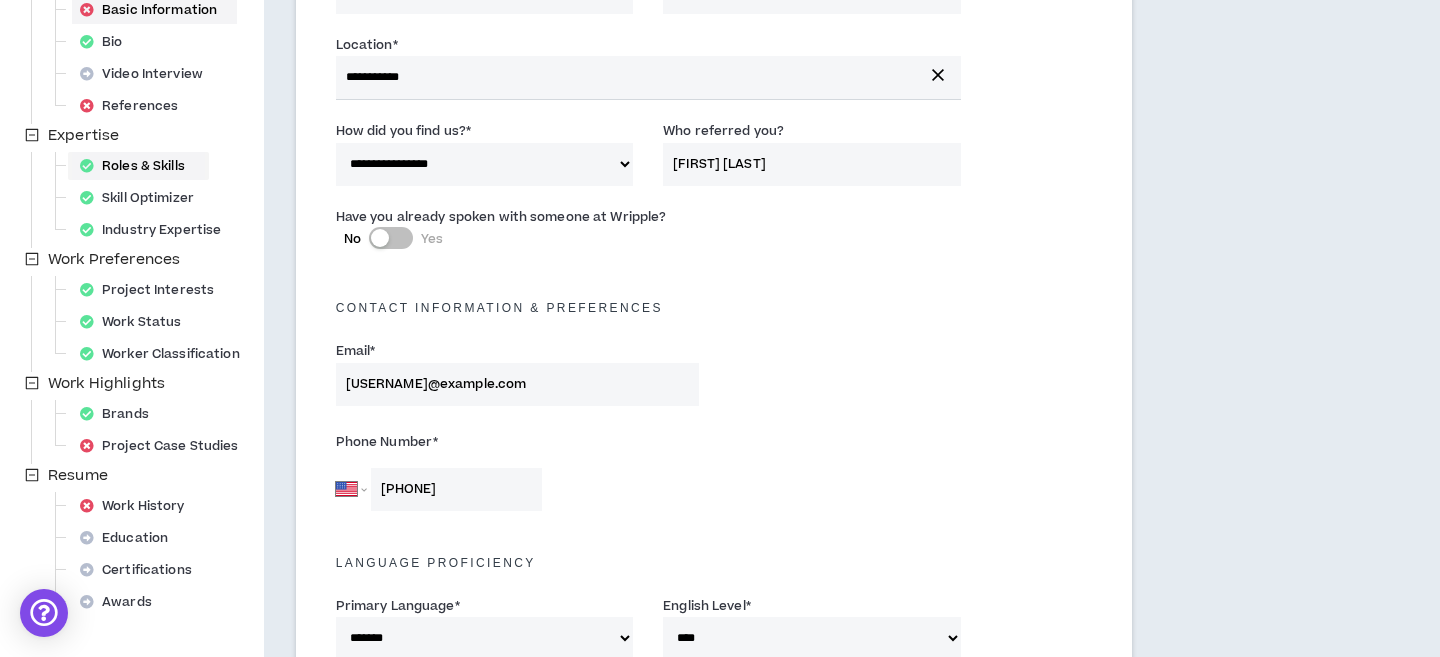 click on "Roles & Skills" at bounding box center [107, 42] 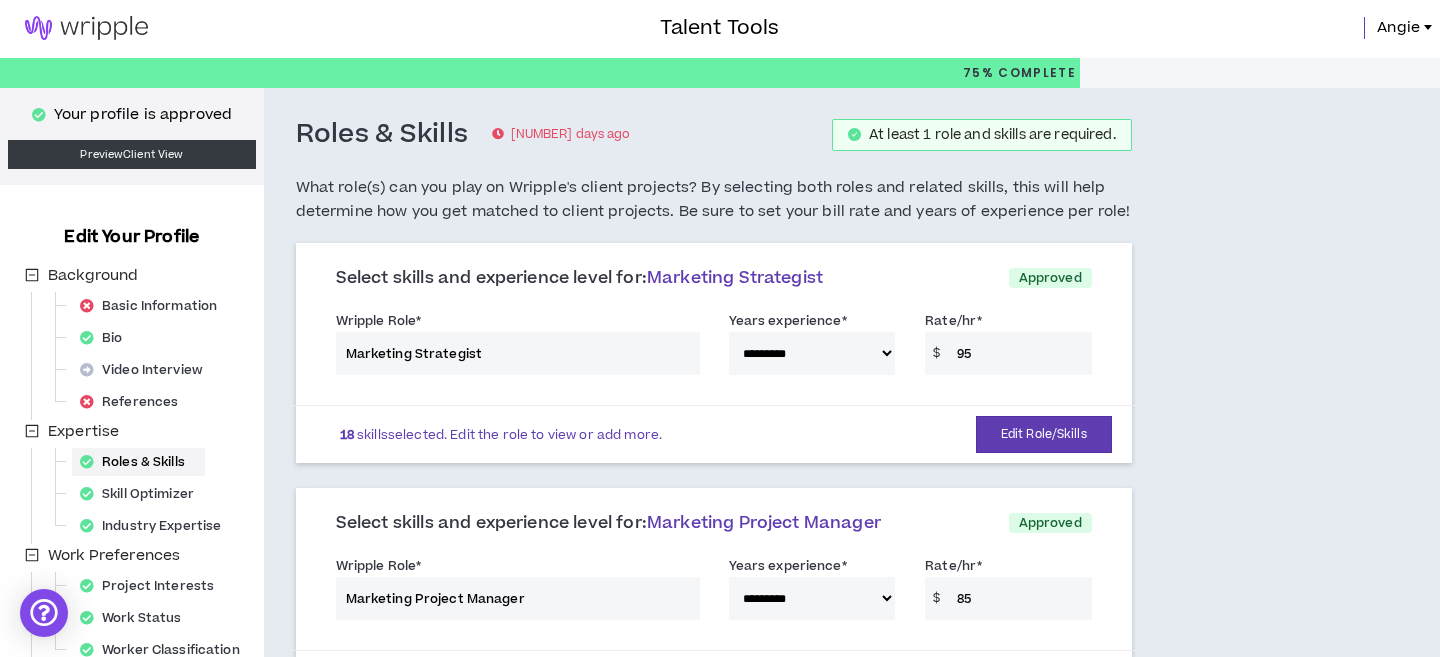 scroll, scrollTop: 0, scrollLeft: 0, axis: both 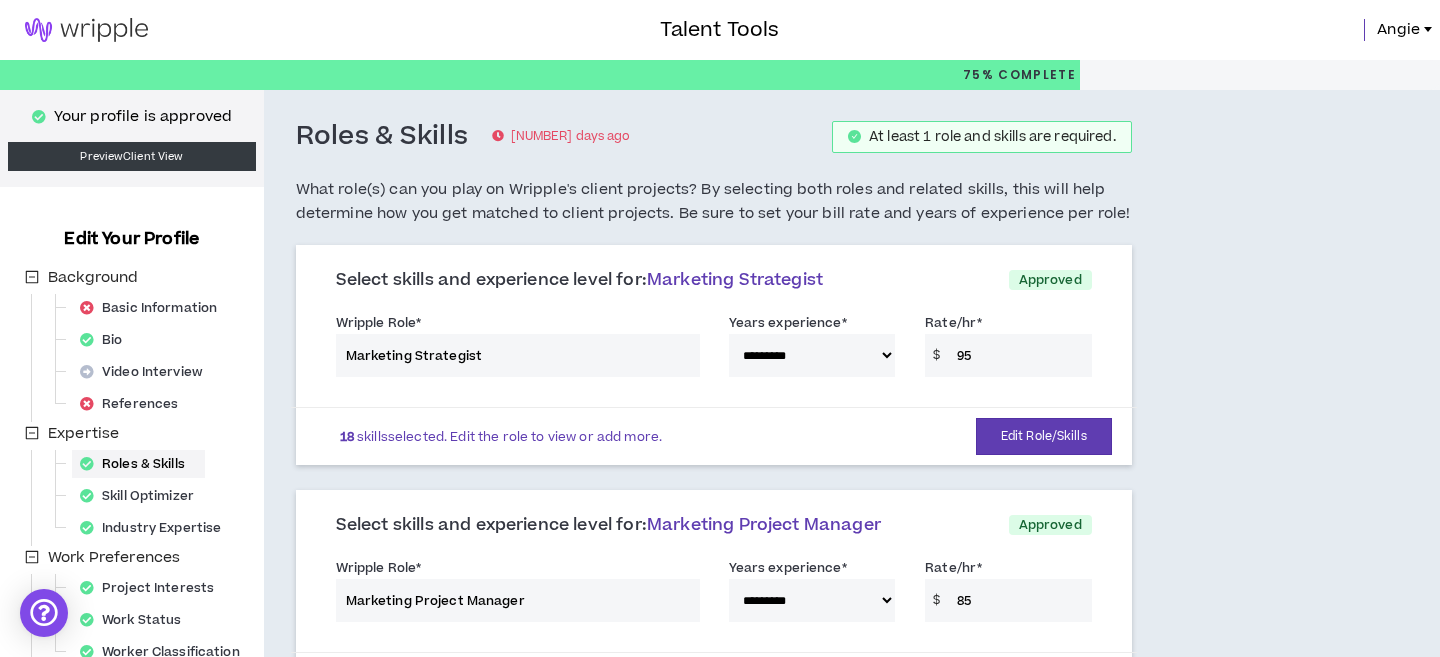 click on "**********" at bounding box center (714, 349) 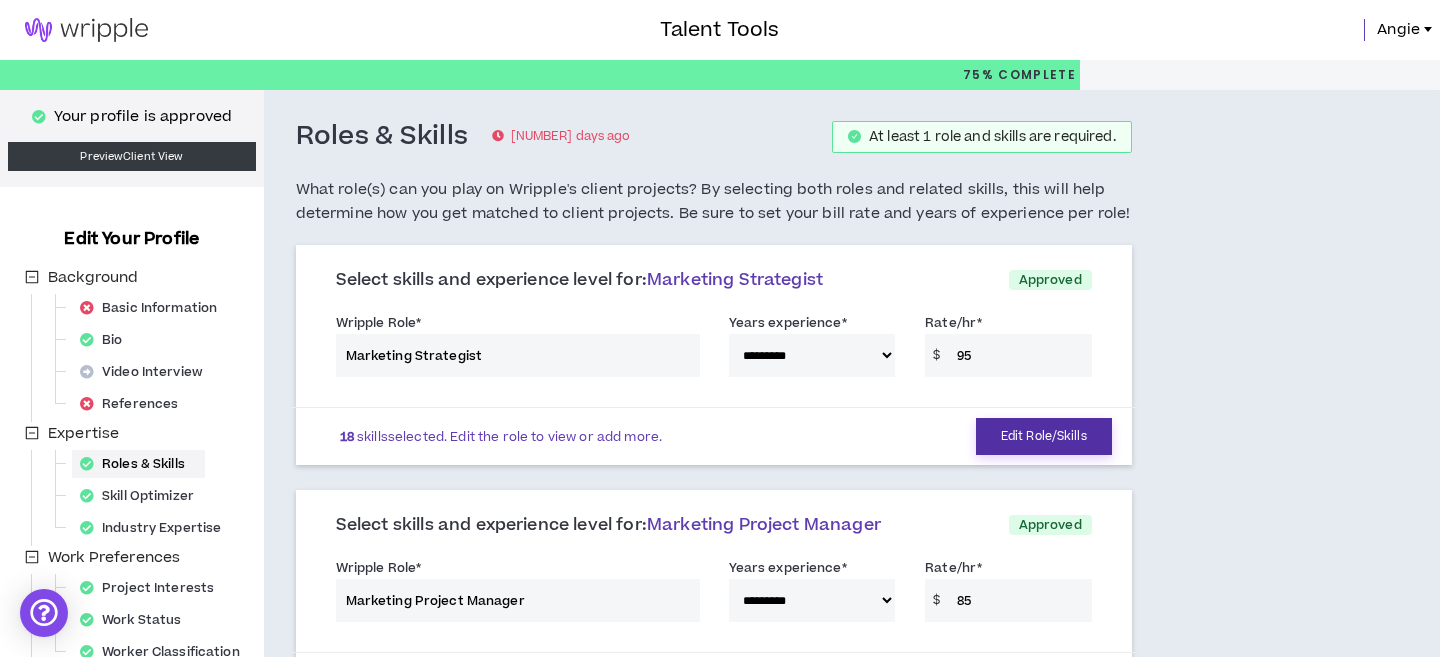 click on "Edit Role/Skills" at bounding box center [1044, 436] 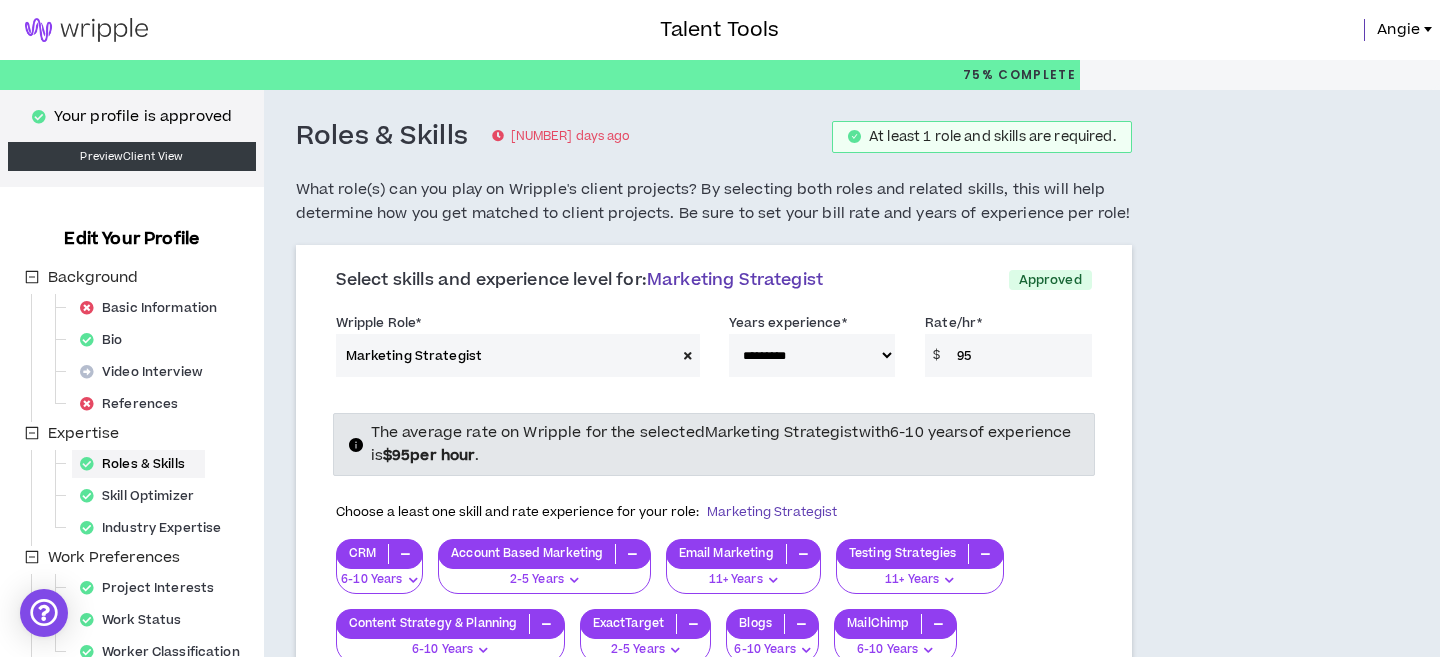click on "95" at bounding box center [1019, 355] 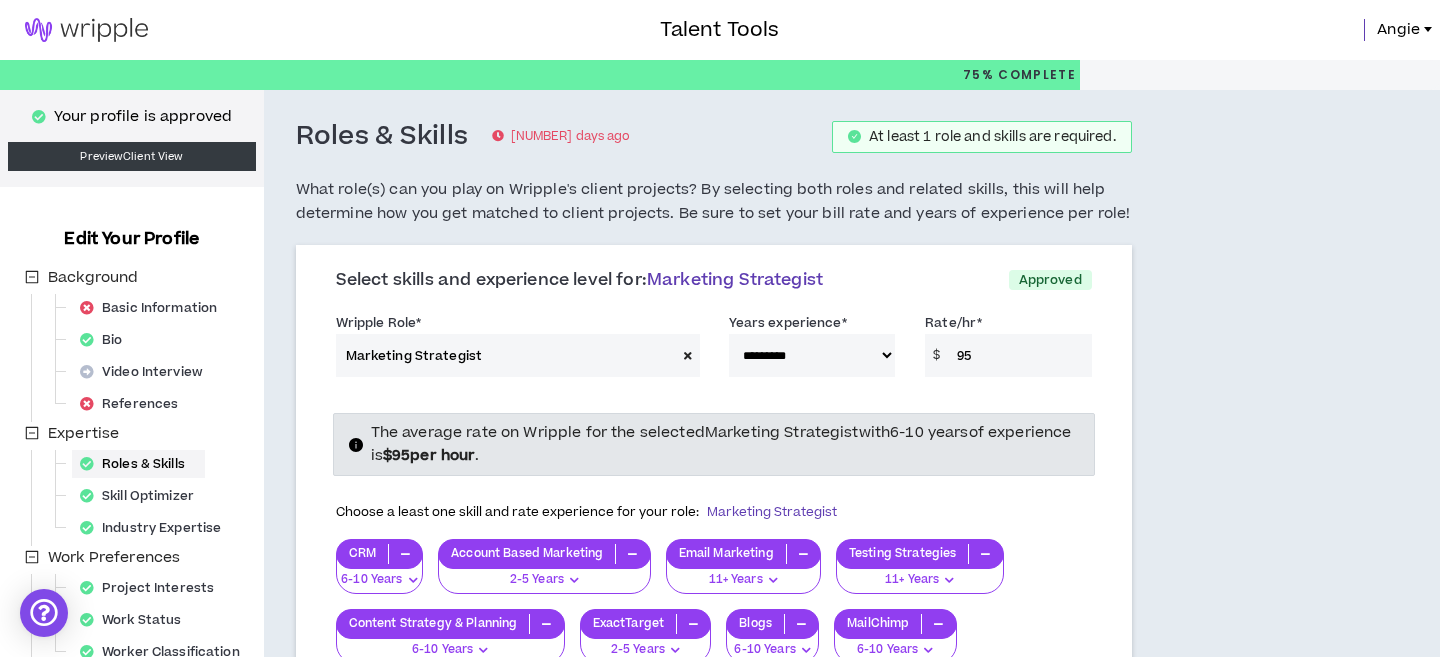 click at bounding box center (356, 445) 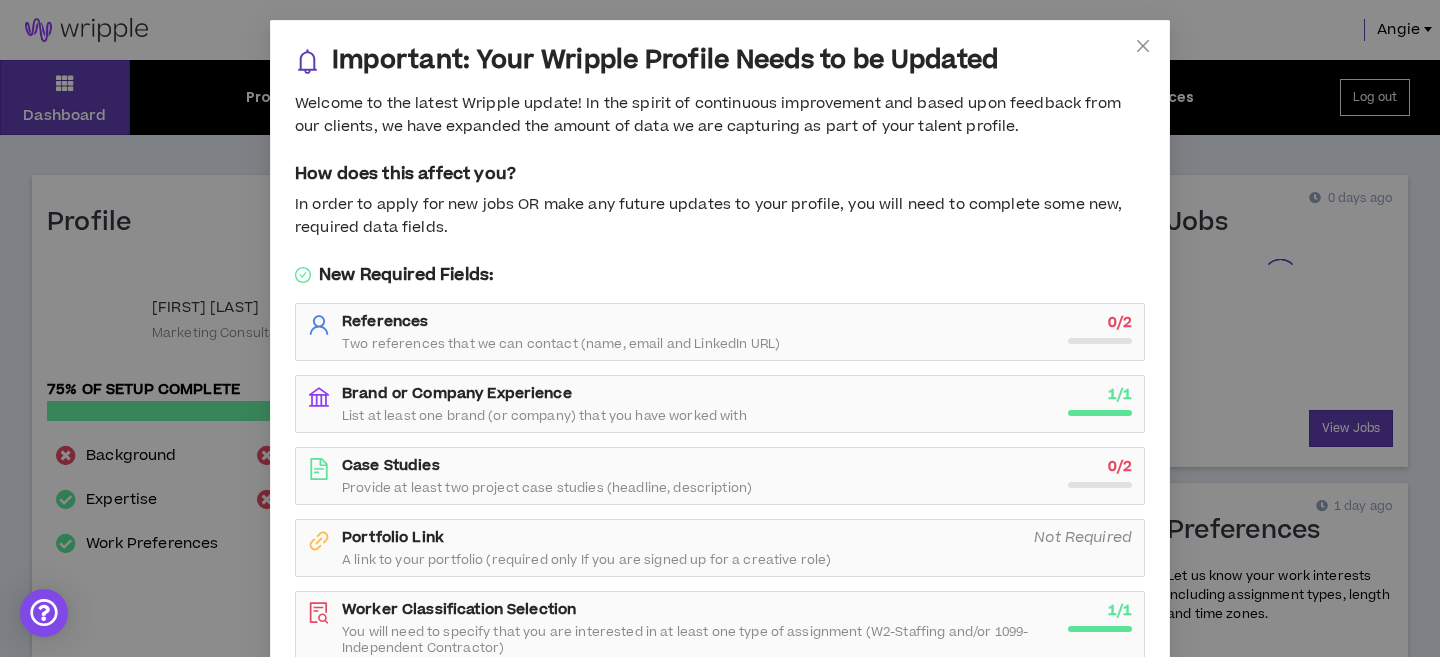 click on "Important: Your Wripple Profile Needs to be Updated Welcome to the latest Wripple update! In the spirit of continuous improvement and based upon feedback from our clients, we have expanded the amount of data we are capturing as part of your talent profile. How does this affect you? In order to apply for new jobs OR make any future updates to your profile, you will need to complete some new, required data fields. New Required Fields: References Two references that we can contact (name, email and LinkedIn URL) 0 / 2 Brand or Company Experience List at least one brand (or company) that you have worked with 1 / 1 Case Studies Provide at least two project case studies (headline, description) 0 / 2 Portfolio Link A link to your portfolio (required only If you are signed up for a creative role) Not Required Worker Classification Selection You will need to specify that you are interested in at least one type of assignment (W2-Staffing and/or 1099-Independent Contractor) 1 / 1 Continue to Profile" at bounding box center [720, 328] 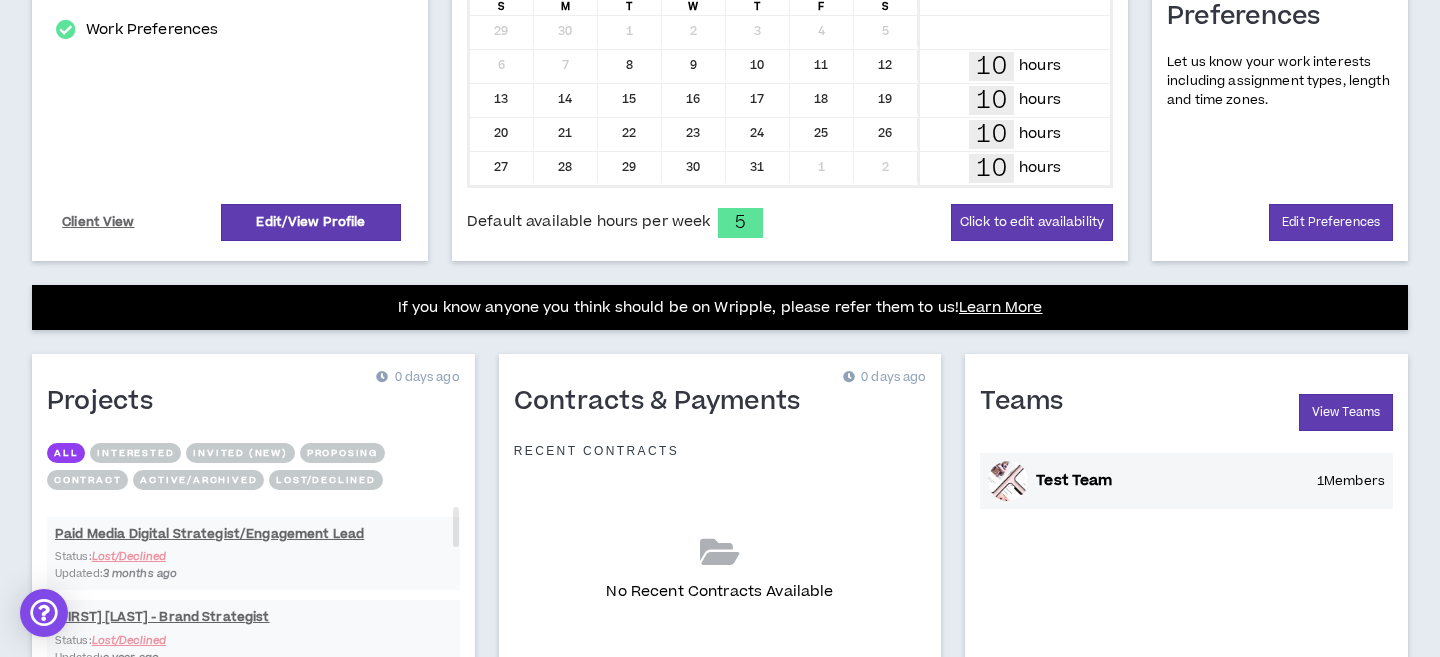 scroll, scrollTop: 521, scrollLeft: 0, axis: vertical 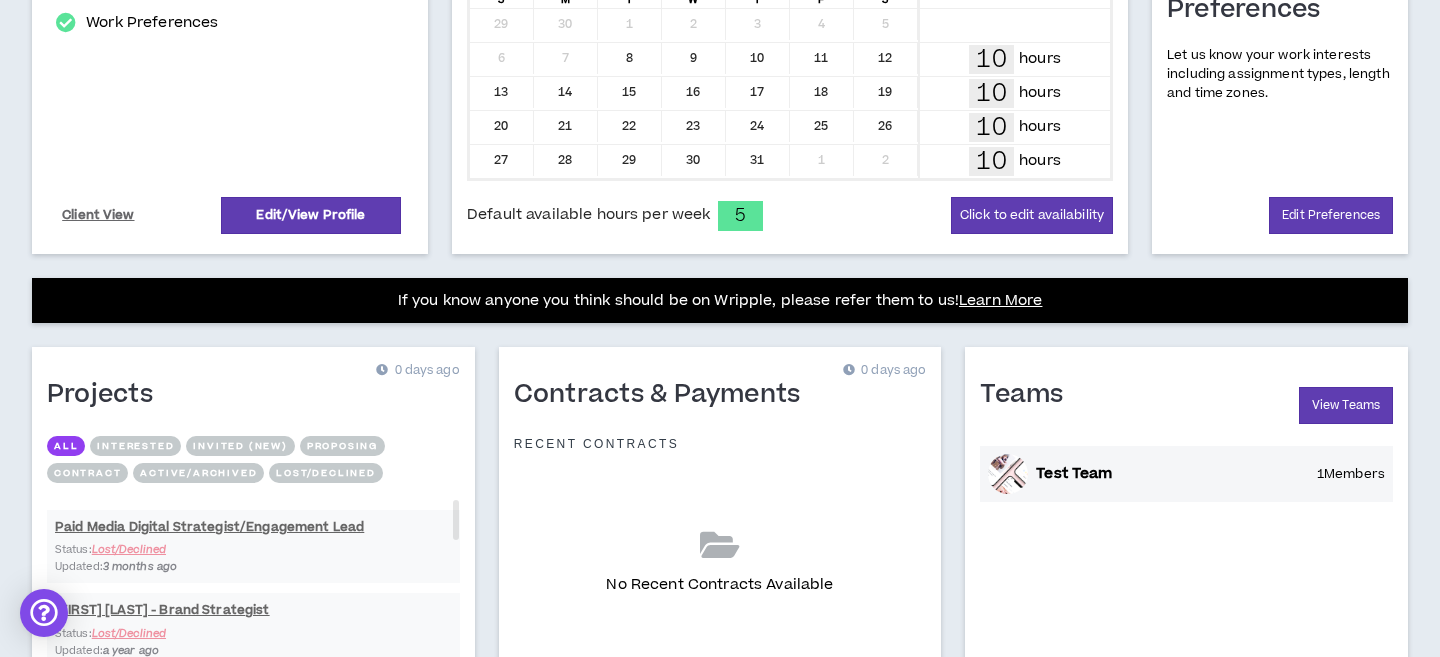 drag, startPoint x: 1041, startPoint y: 337, endPoint x: 1004, endPoint y: 338, distance: 37.01351 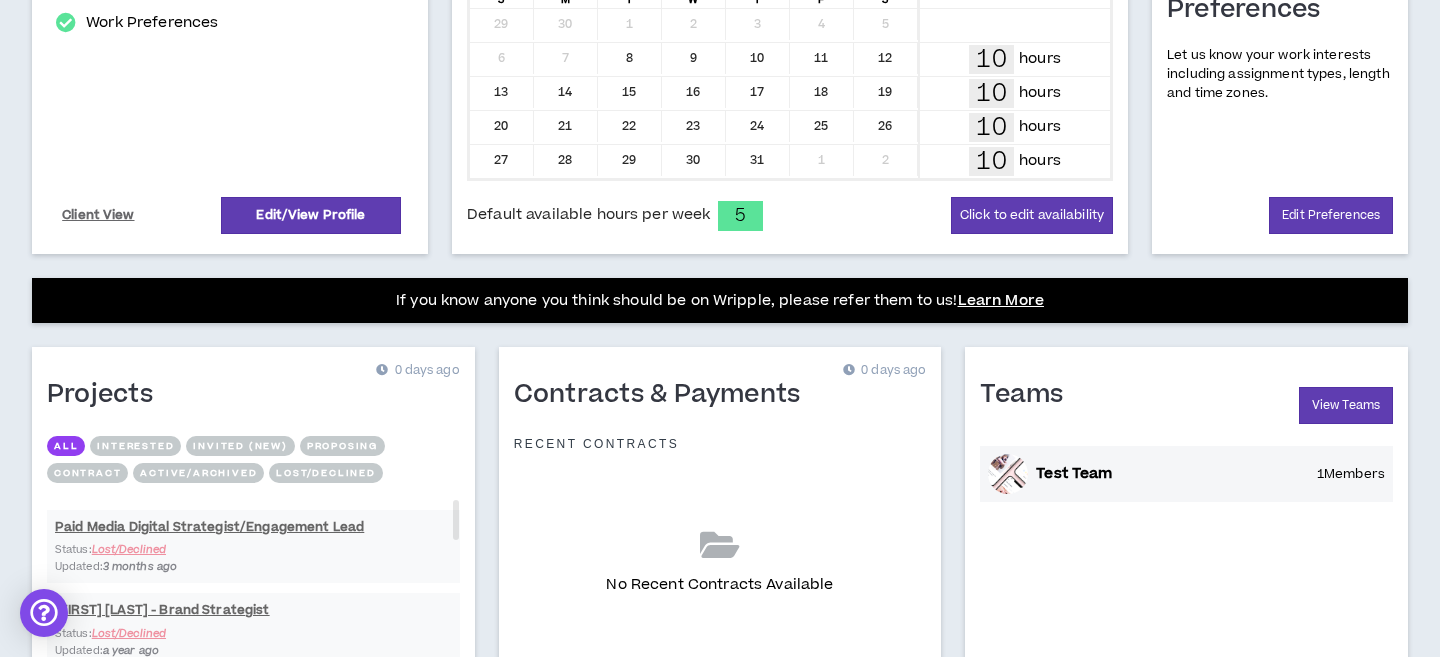 click on "Learn More" at bounding box center [1001, 300] 